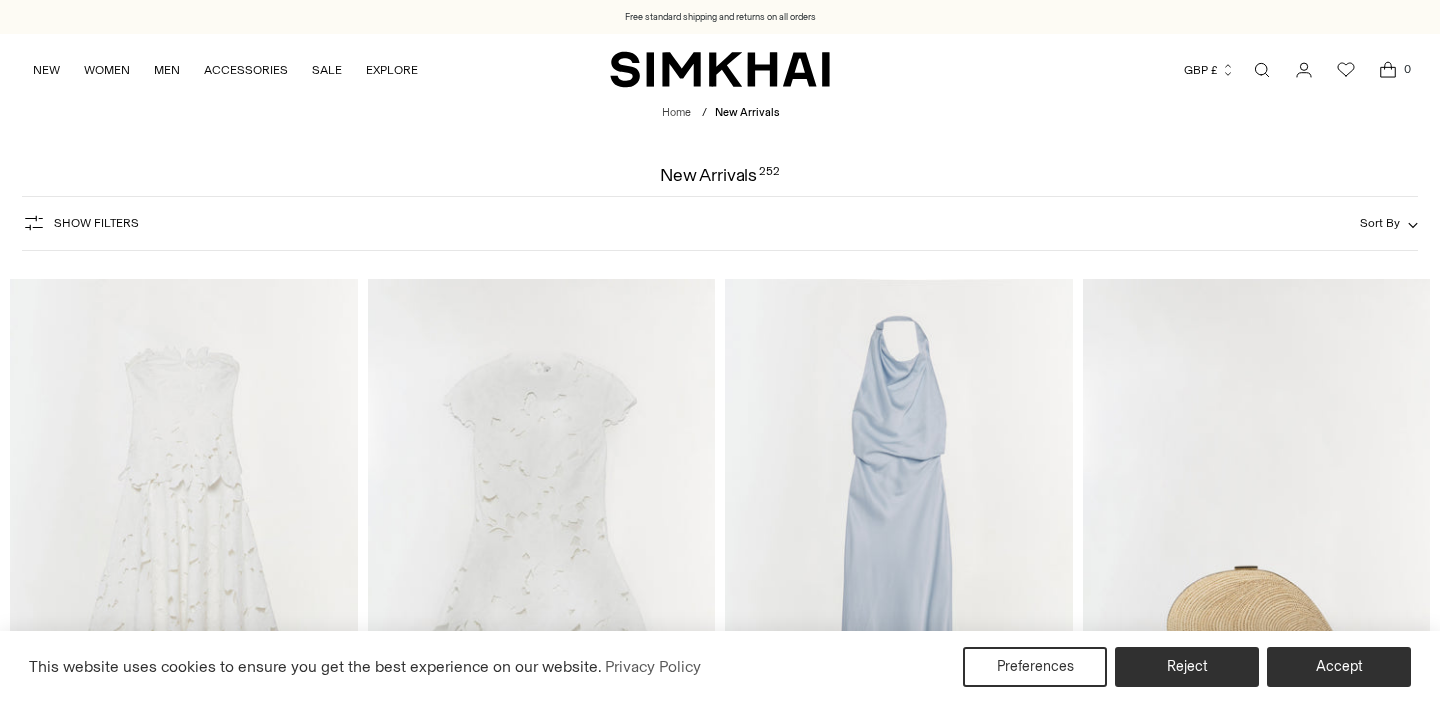 scroll, scrollTop: 0, scrollLeft: 0, axis: both 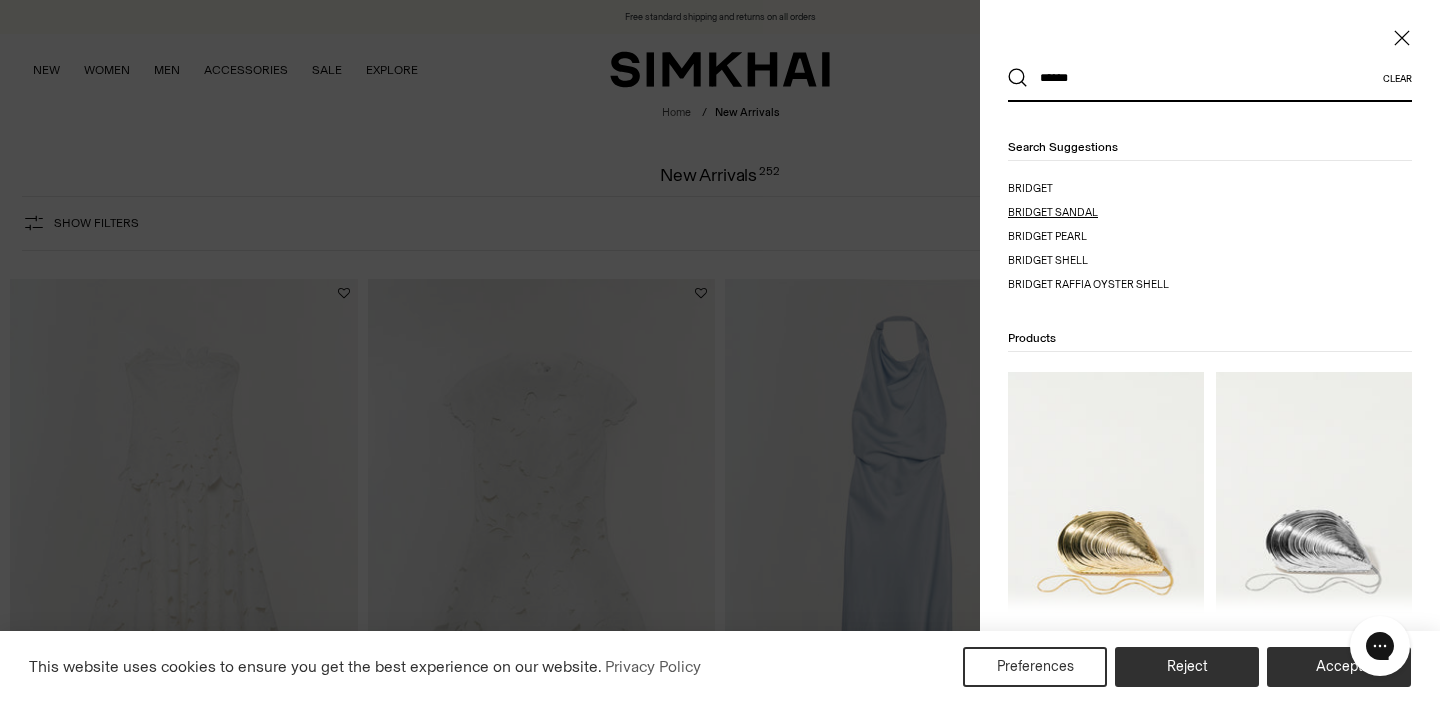 type on "******" 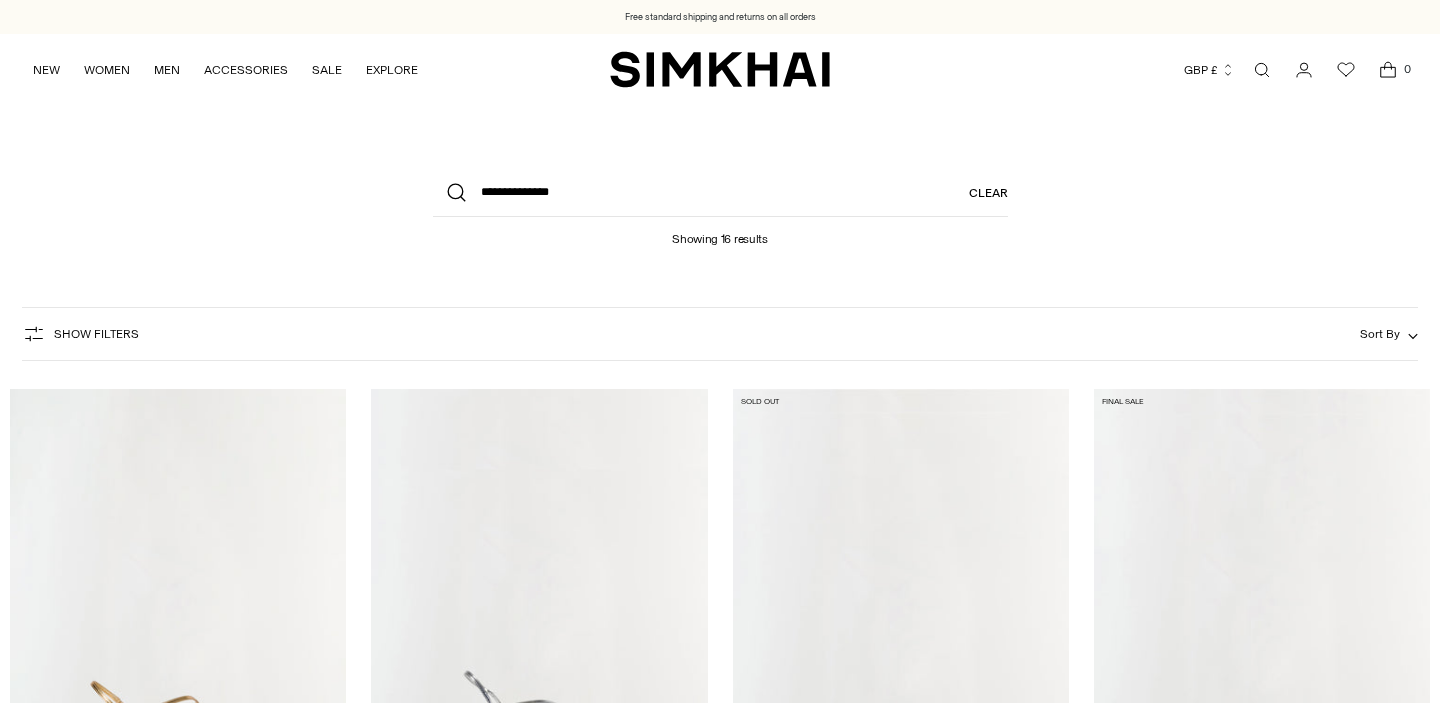 scroll, scrollTop: 0, scrollLeft: 0, axis: both 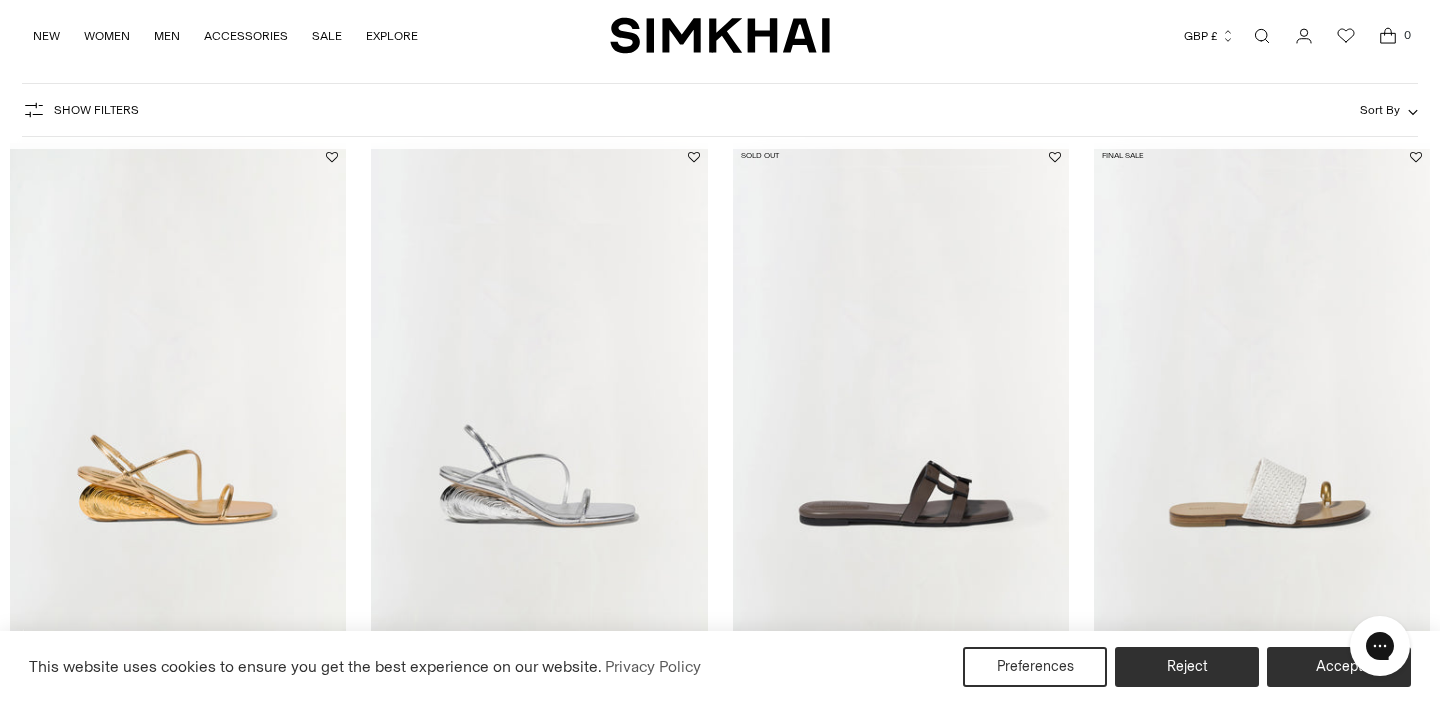click at bounding box center [0, 0] 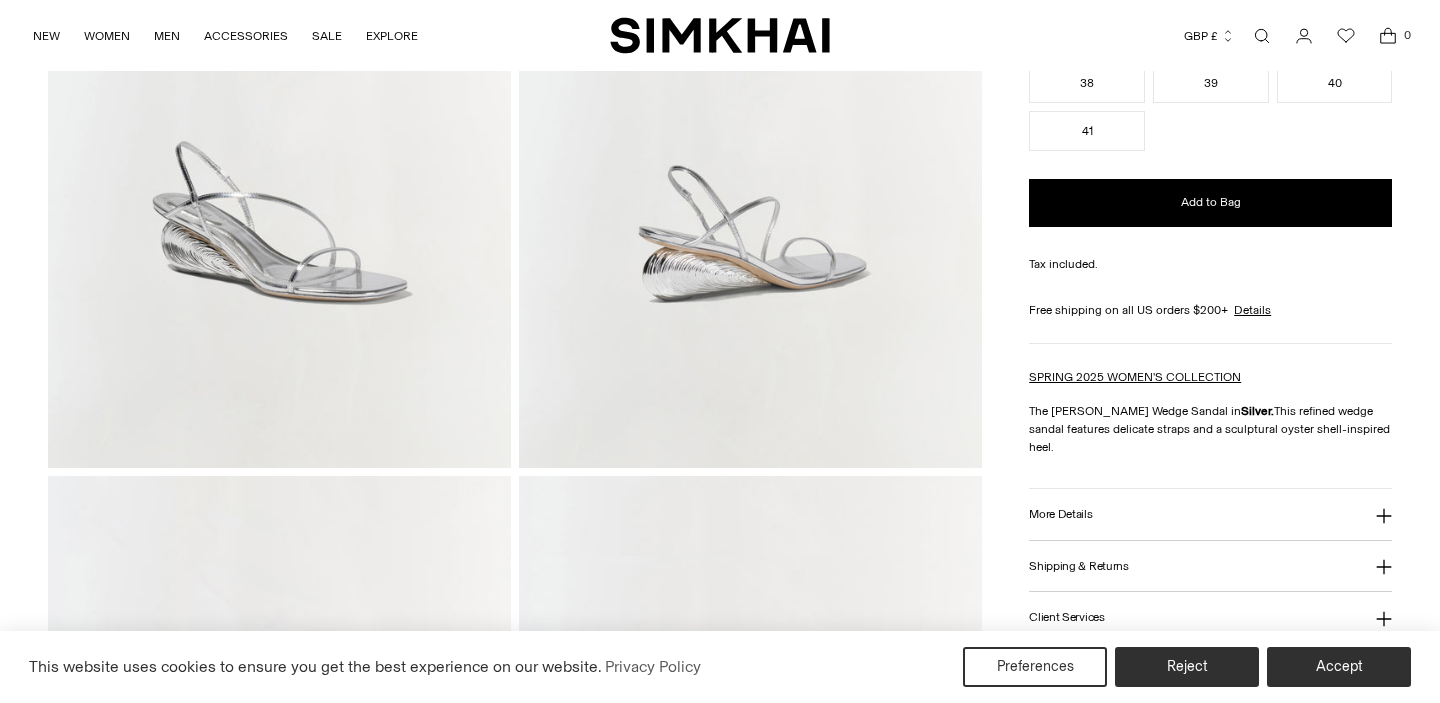 scroll, scrollTop: 439, scrollLeft: 0, axis: vertical 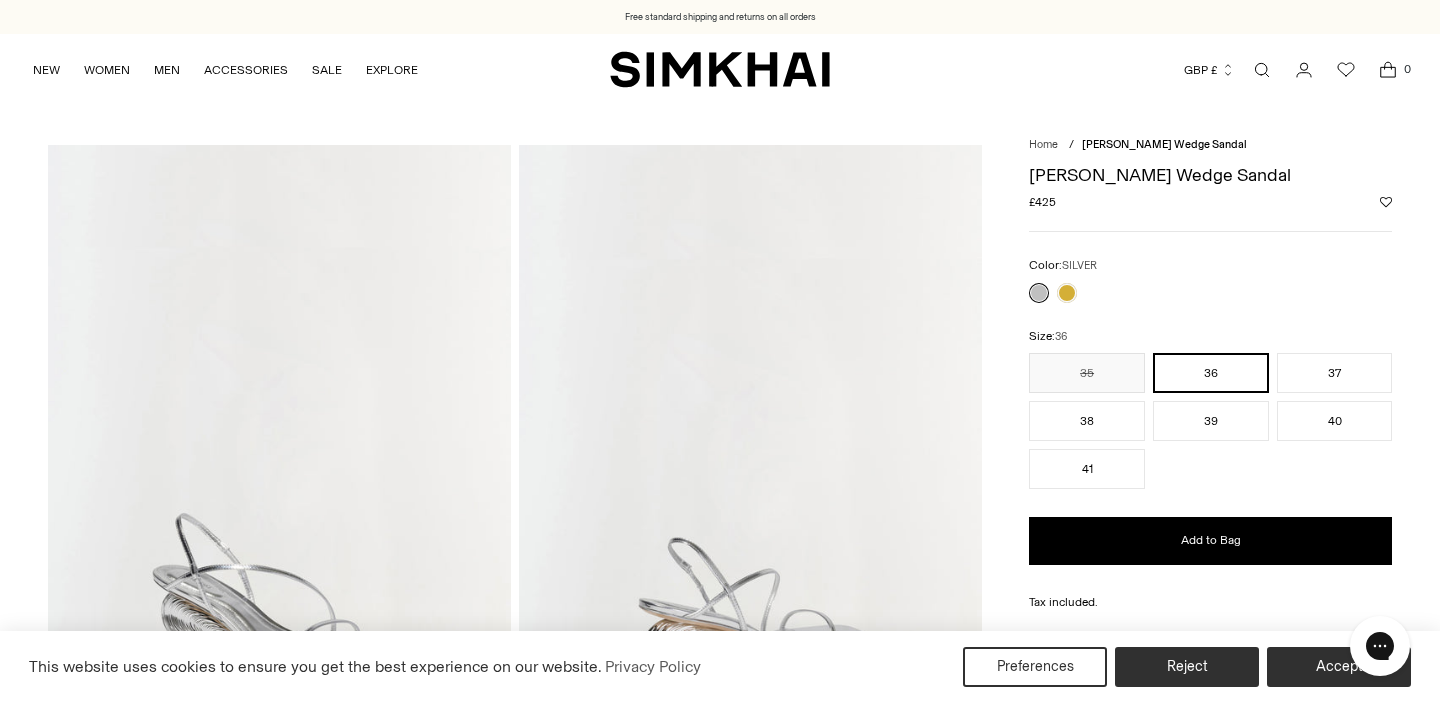 click at bounding box center (750, 492) 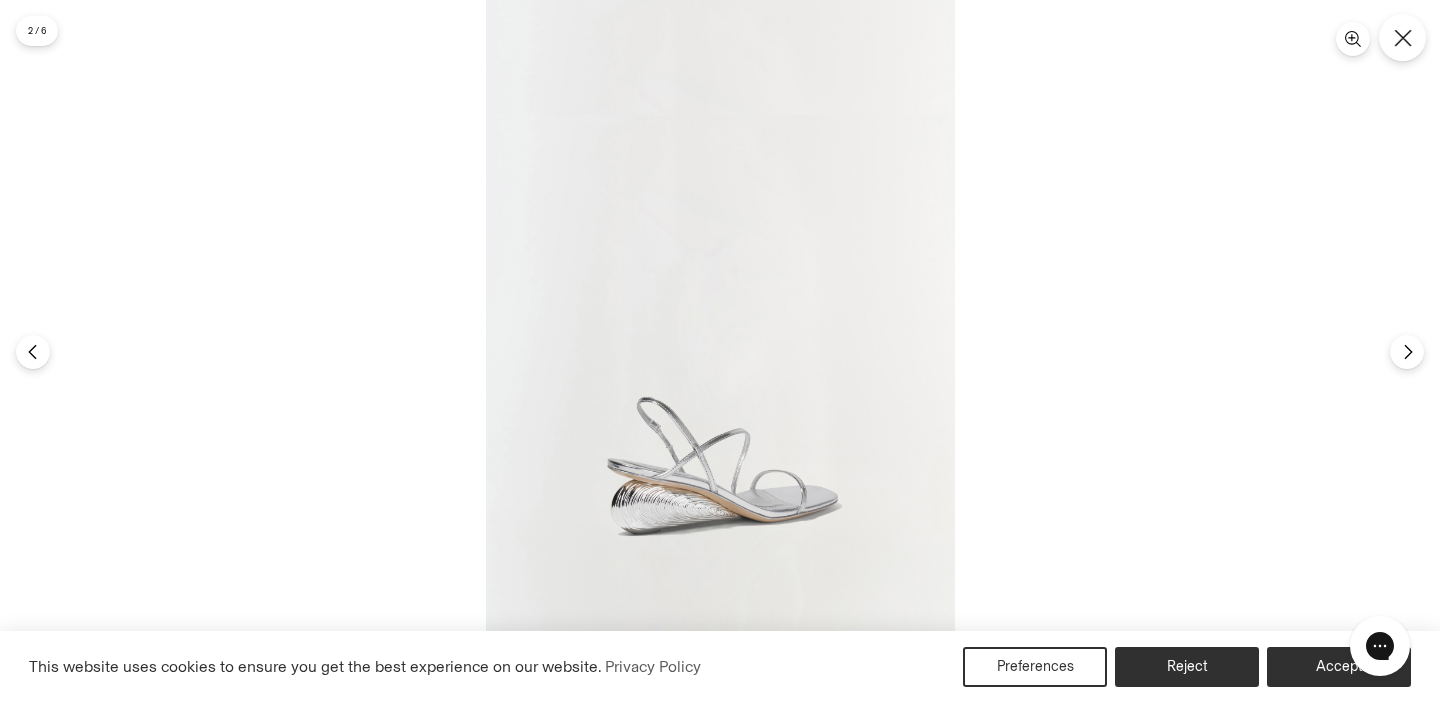 click 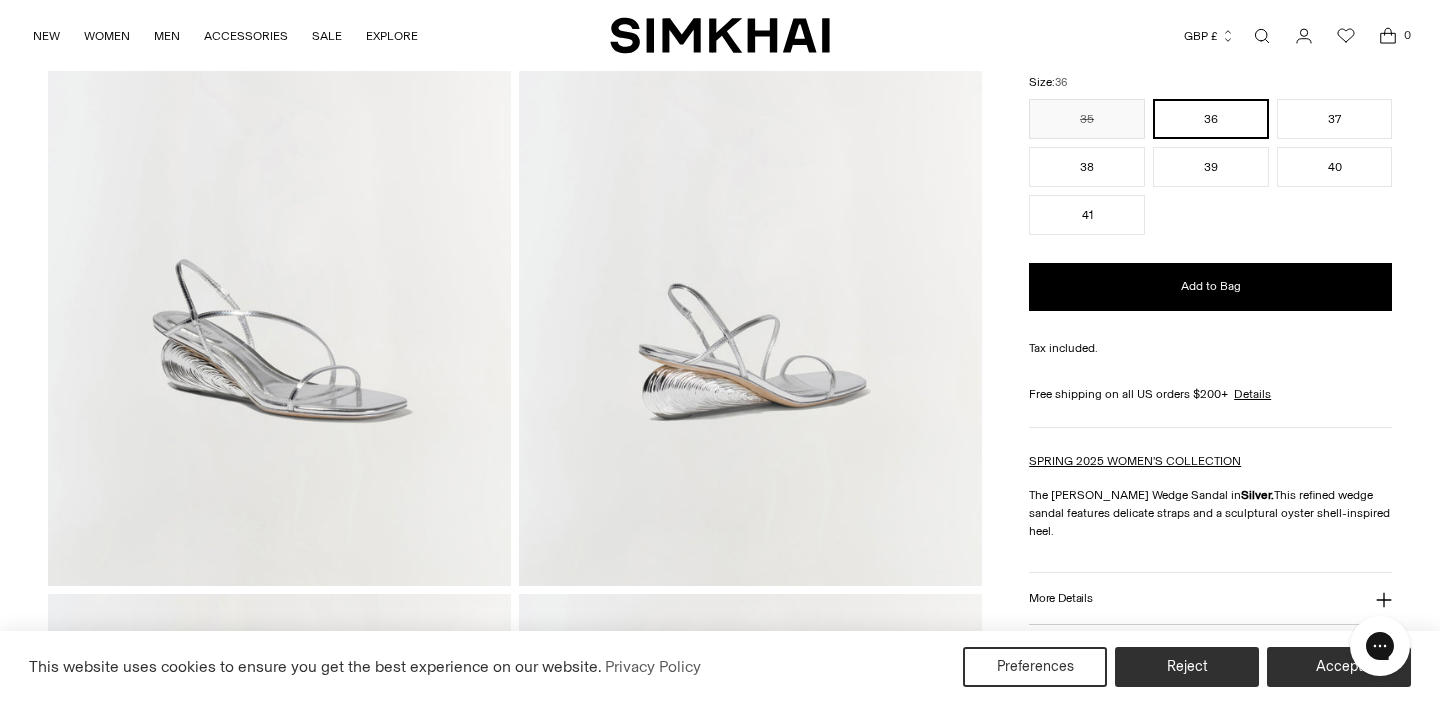 scroll, scrollTop: 396, scrollLeft: 0, axis: vertical 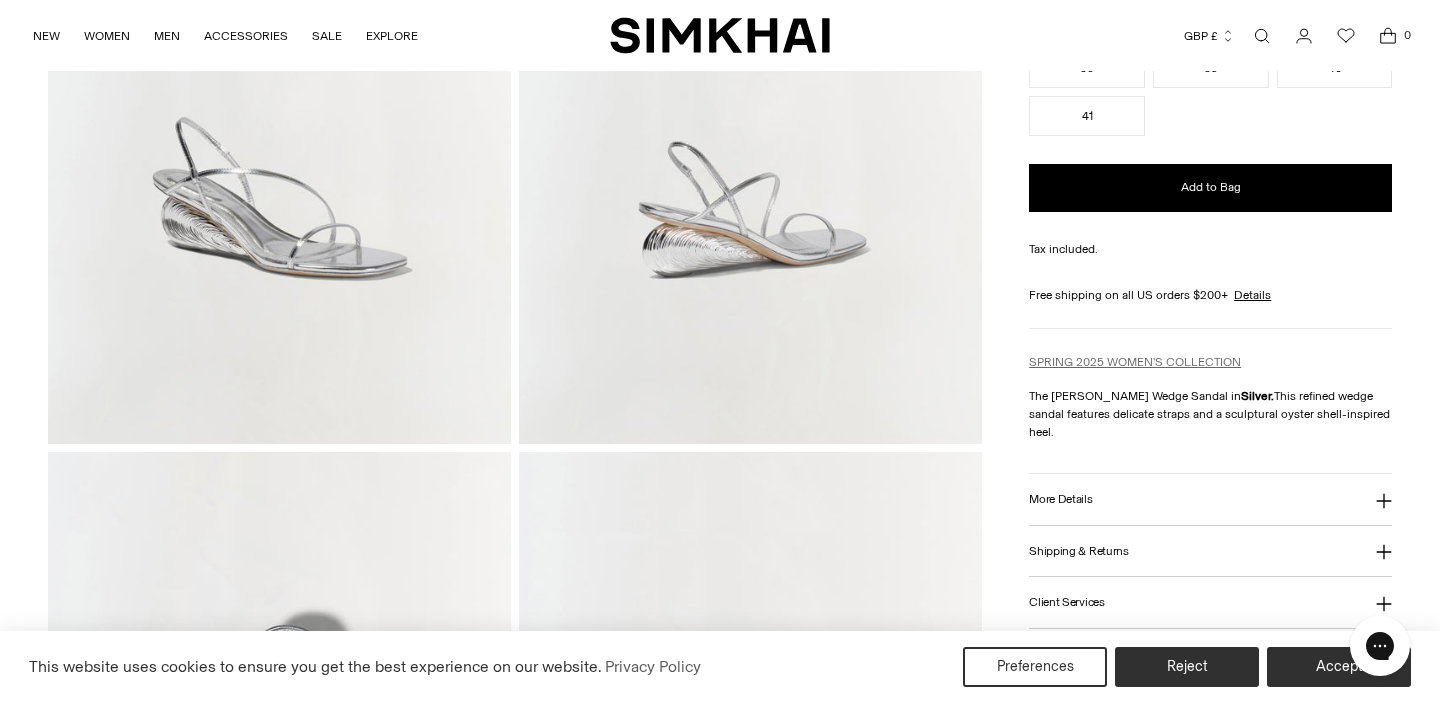 drag, startPoint x: 1378, startPoint y: 414, endPoint x: 1033, endPoint y: 362, distance: 348.89682 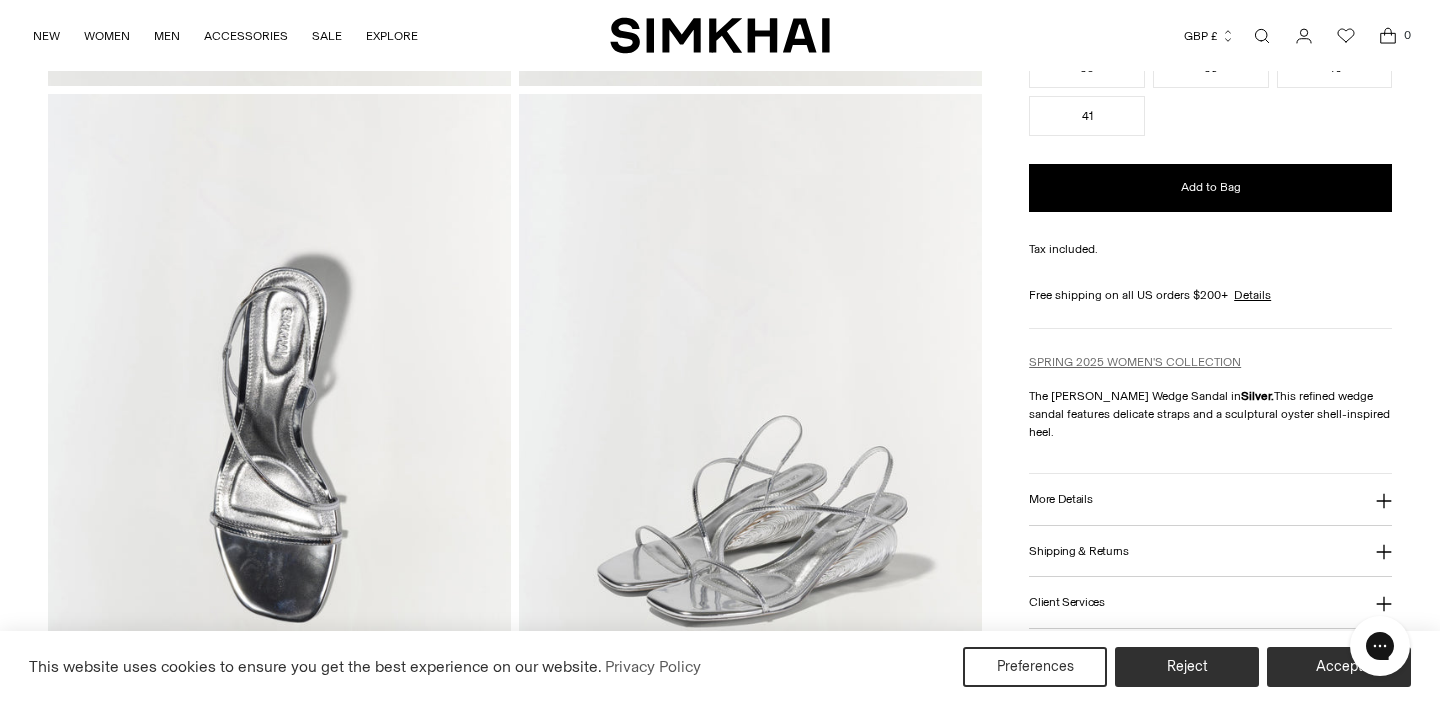 scroll, scrollTop: 864, scrollLeft: 0, axis: vertical 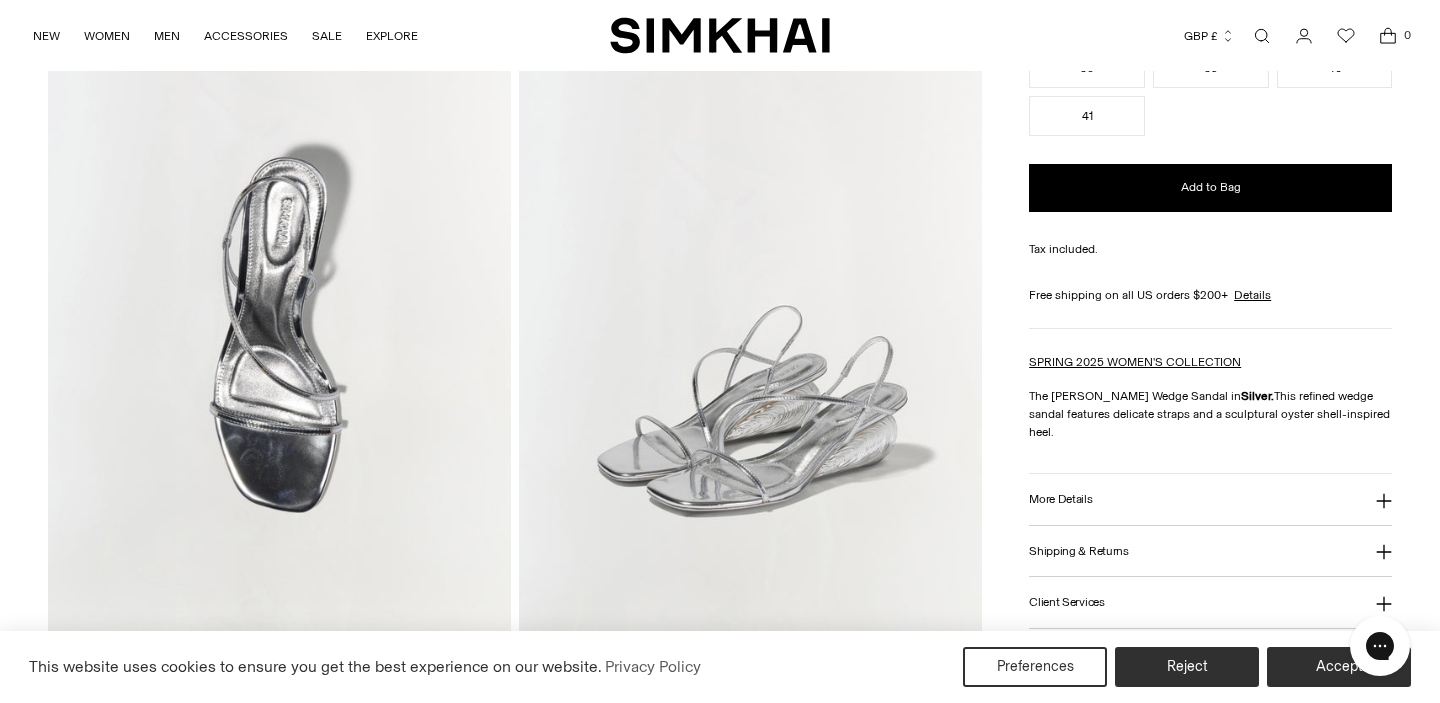click on "More Details" at bounding box center [1210, 499] 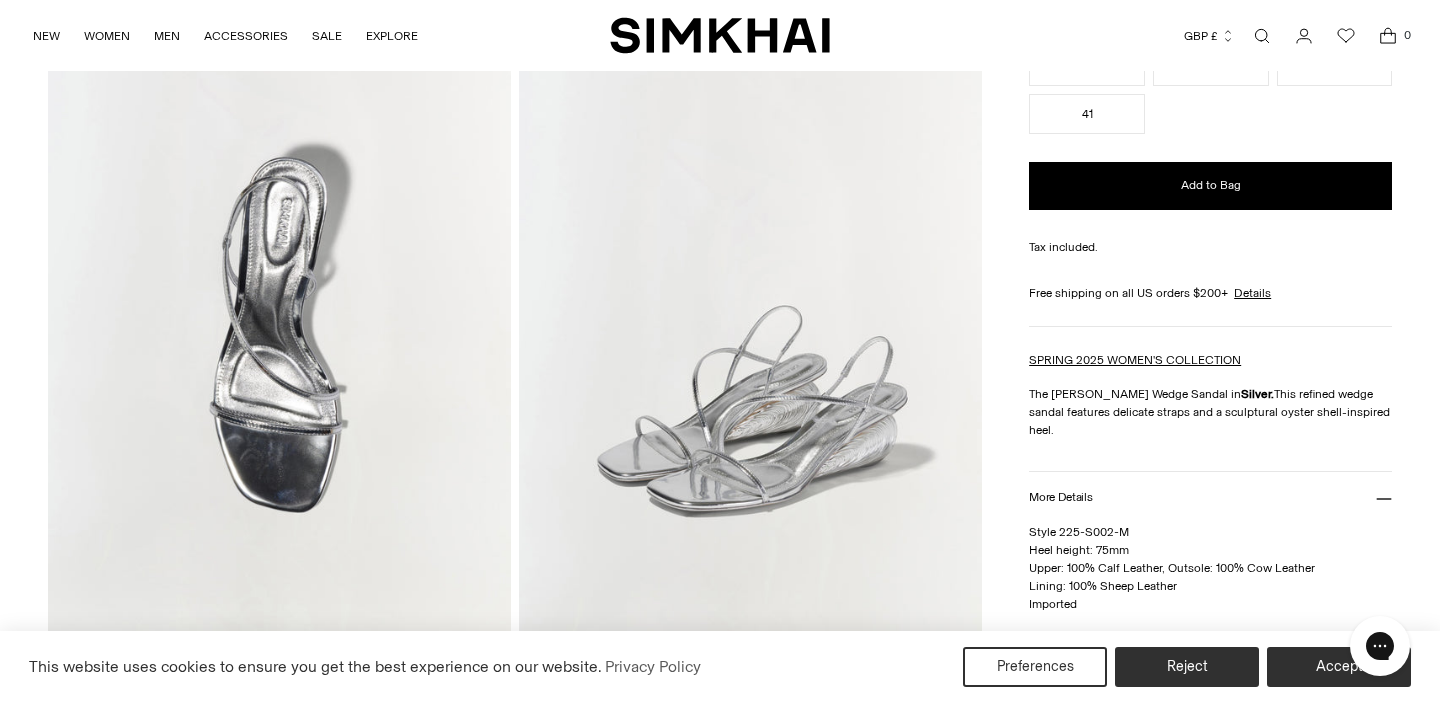scroll, scrollTop: 942, scrollLeft: 0, axis: vertical 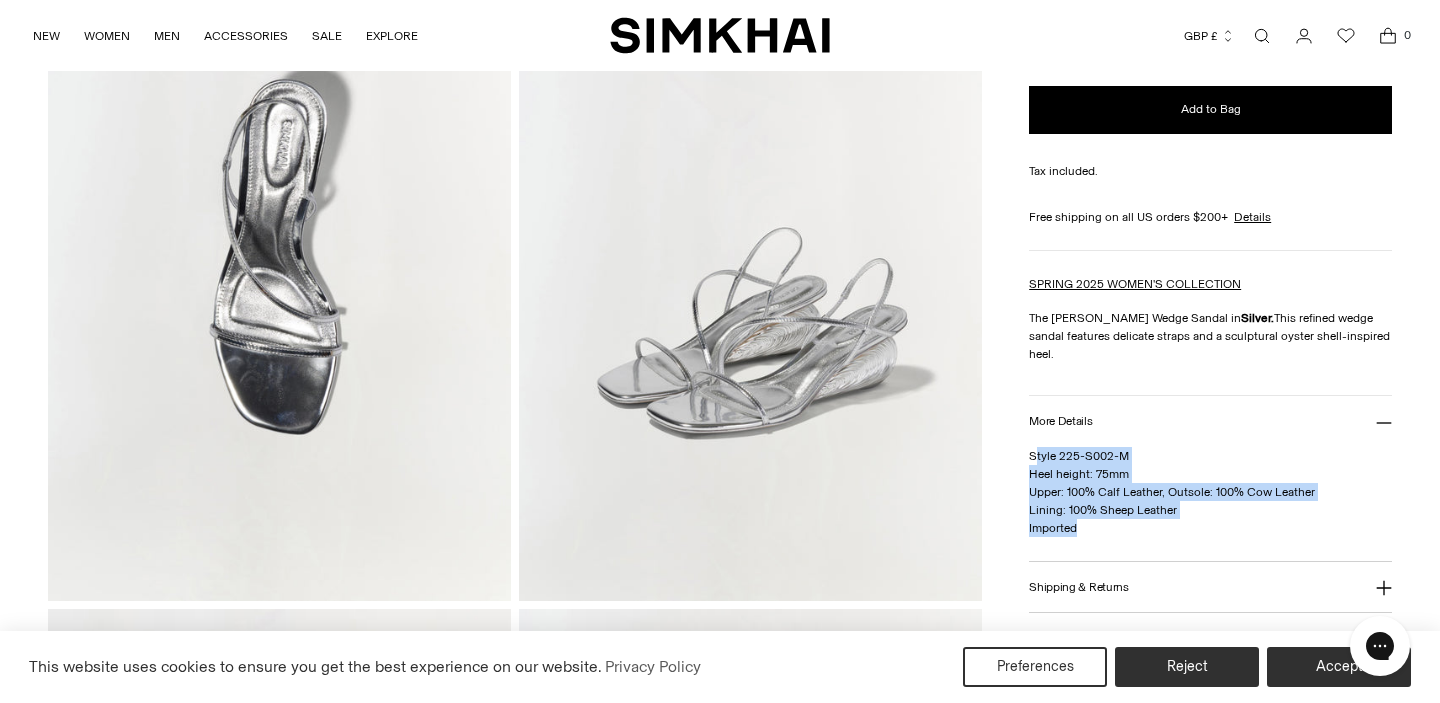 drag, startPoint x: 1086, startPoint y: 510, endPoint x: 1033, endPoint y: 439, distance: 88.60023 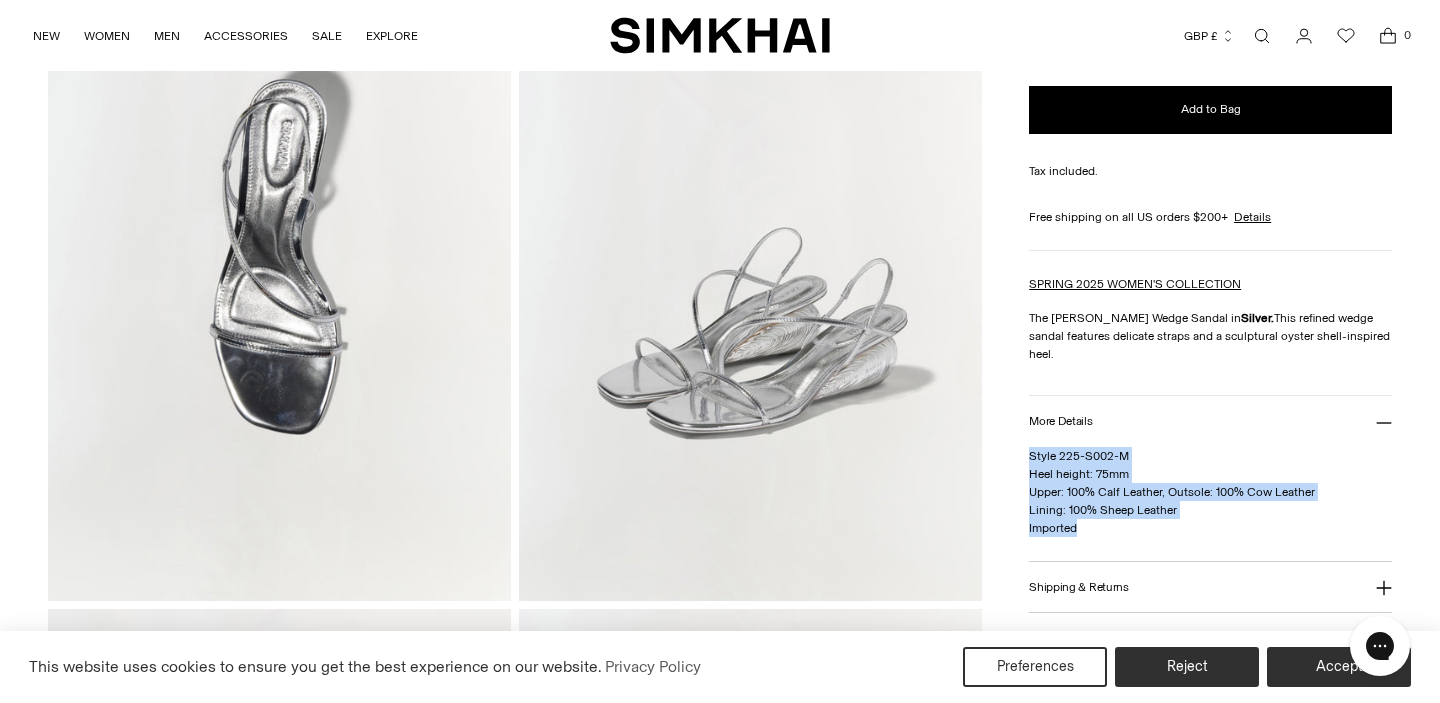 drag, startPoint x: 1084, startPoint y: 514, endPoint x: 1031, endPoint y: 442, distance: 89.40358 